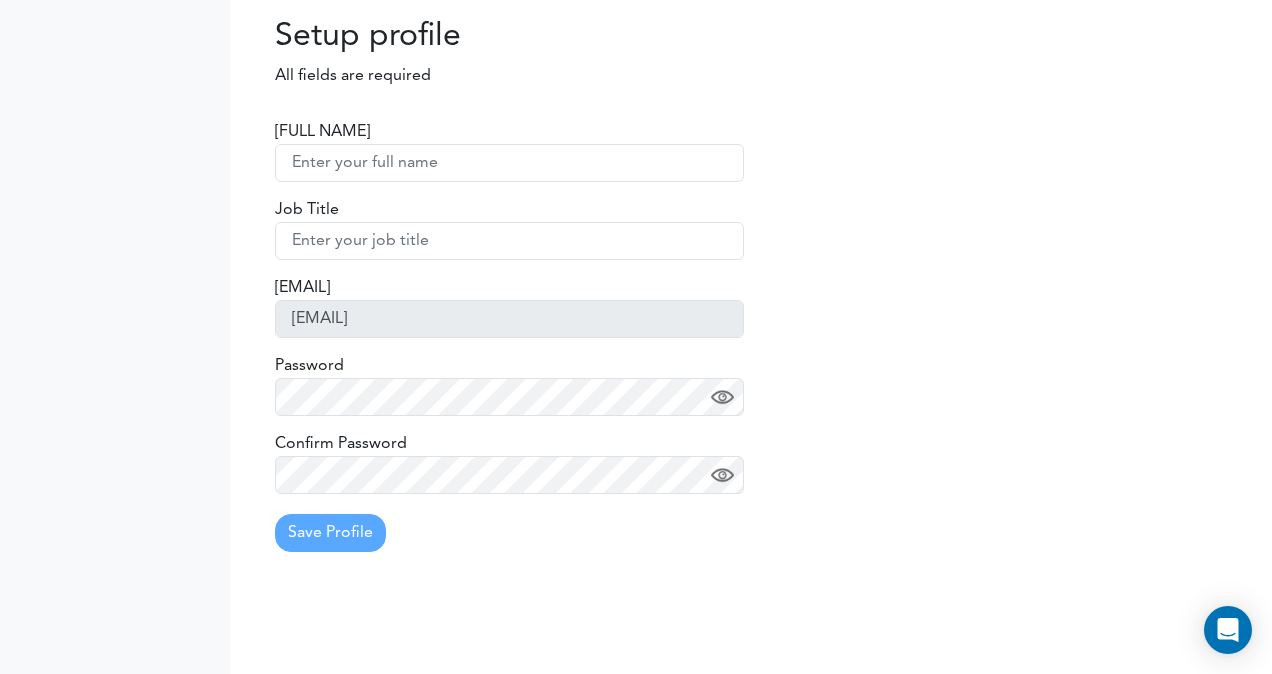 scroll, scrollTop: 0, scrollLeft: 0, axis: both 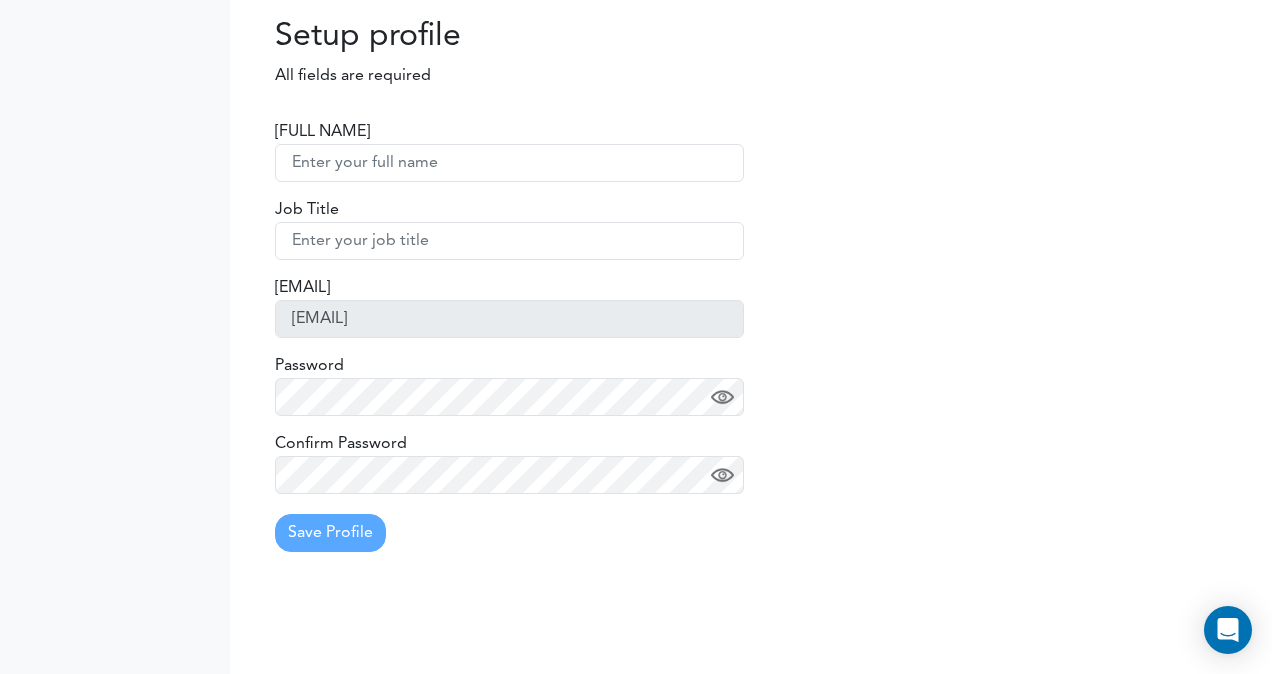 type on "m" 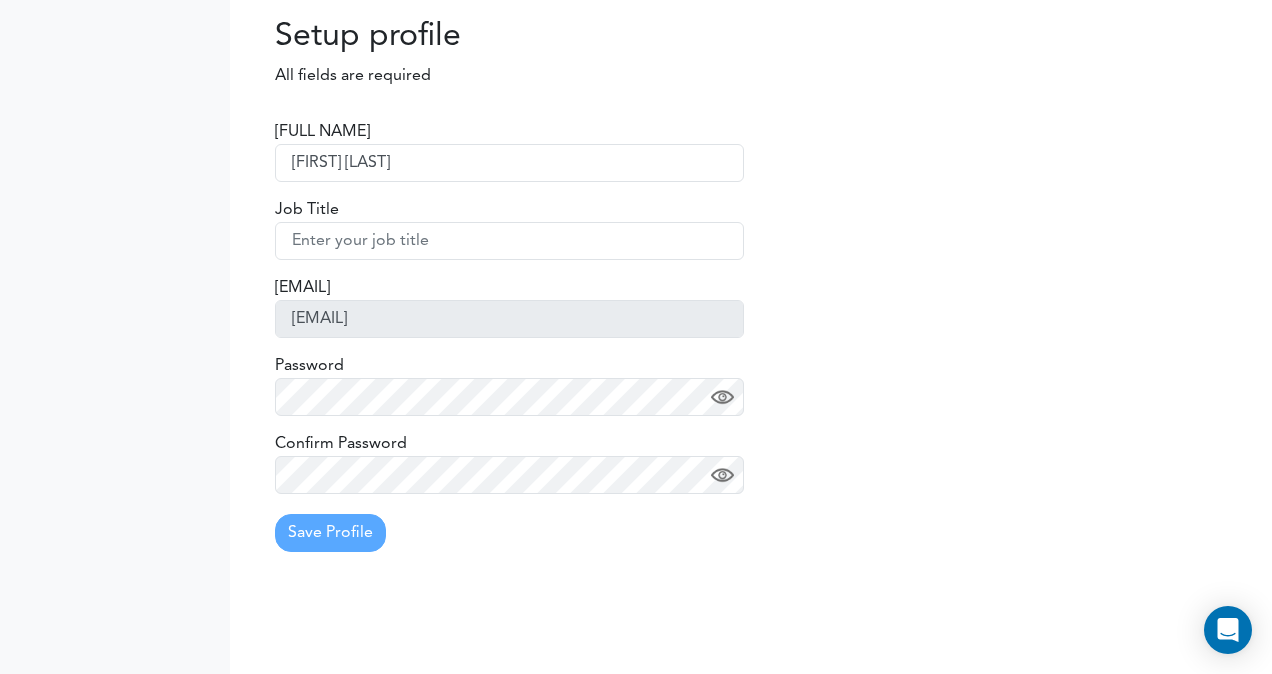 type on "Mel Todd" 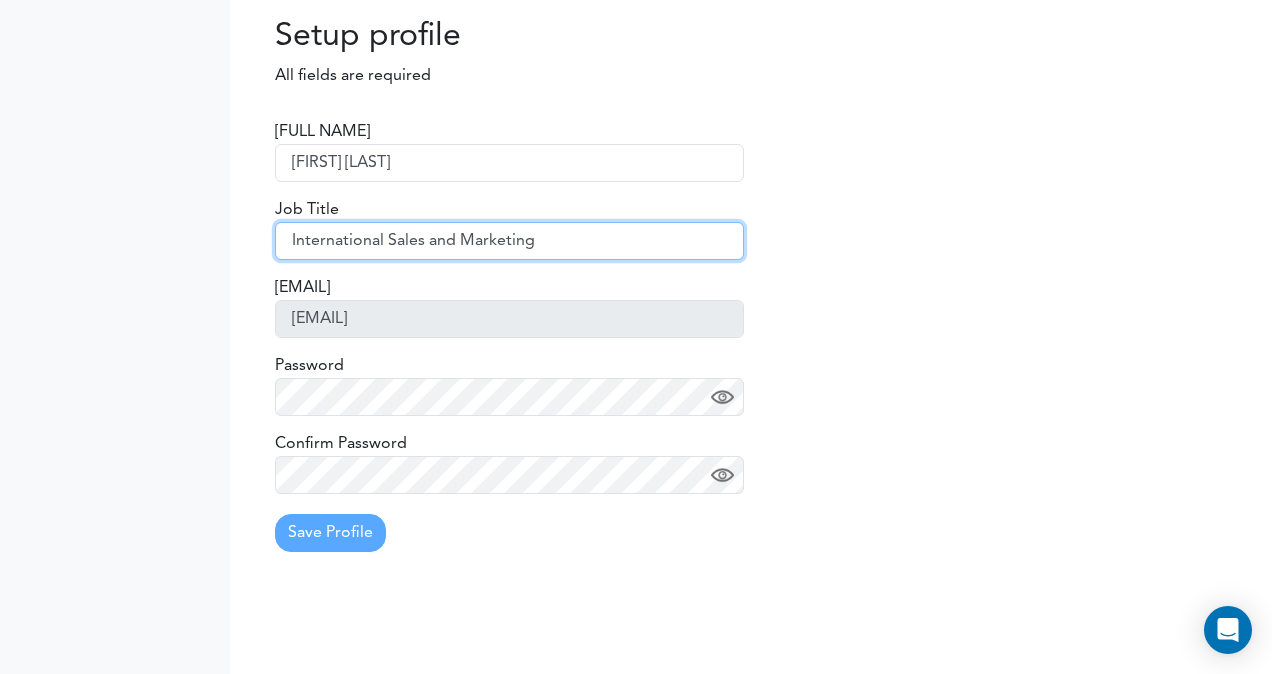 click on "International Sales and Marketing" at bounding box center (509, 241) 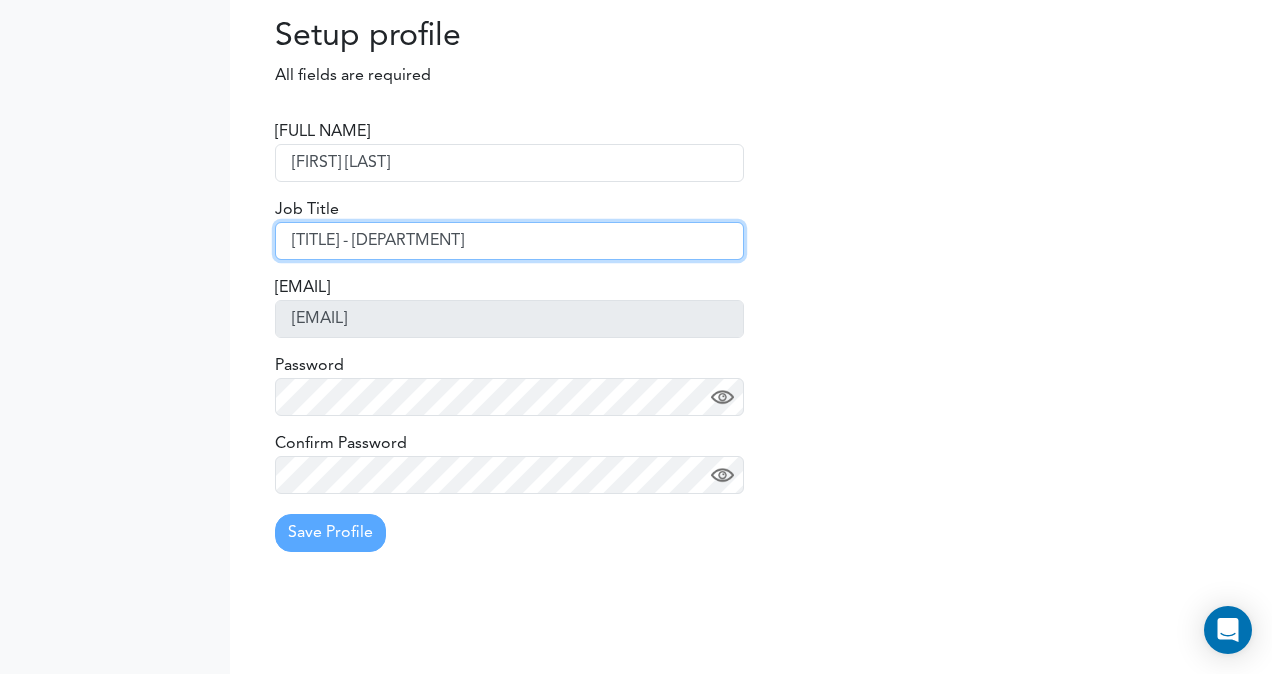 type on "Director - International Sales and Marketing" 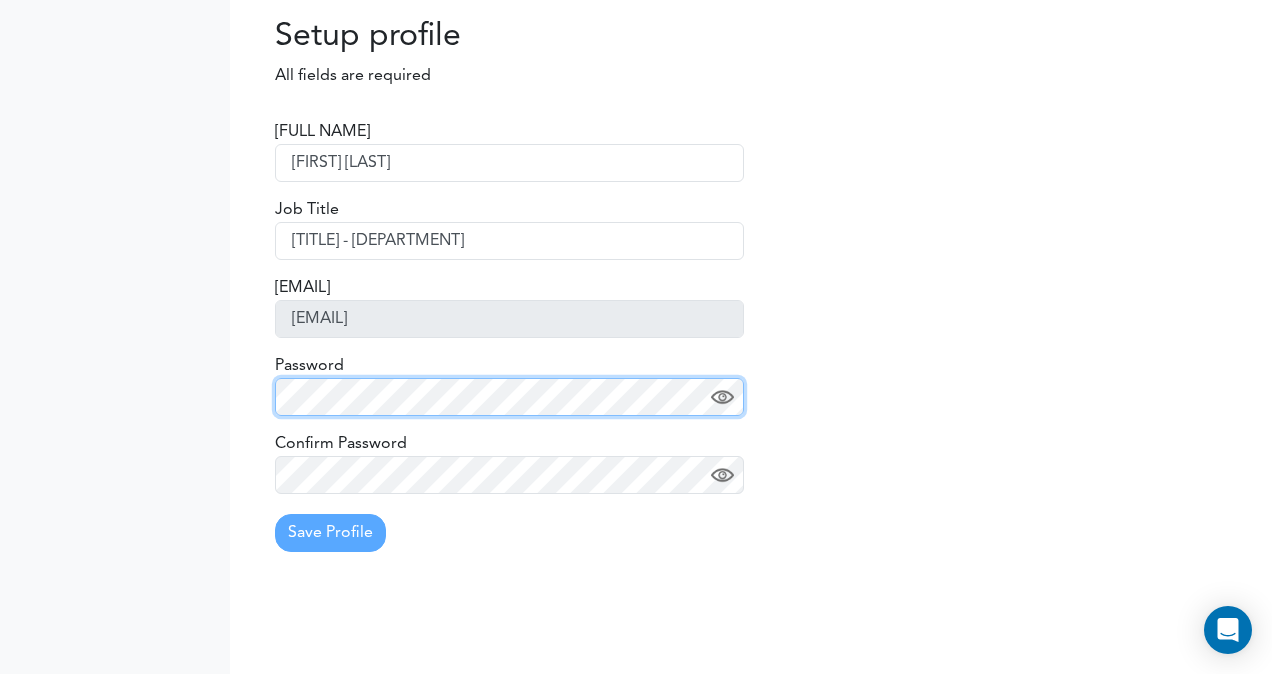 click on "Setting
Settings
Profile
Preferences
Update Availability
Sync Calendar" at bounding box center (636, 337) 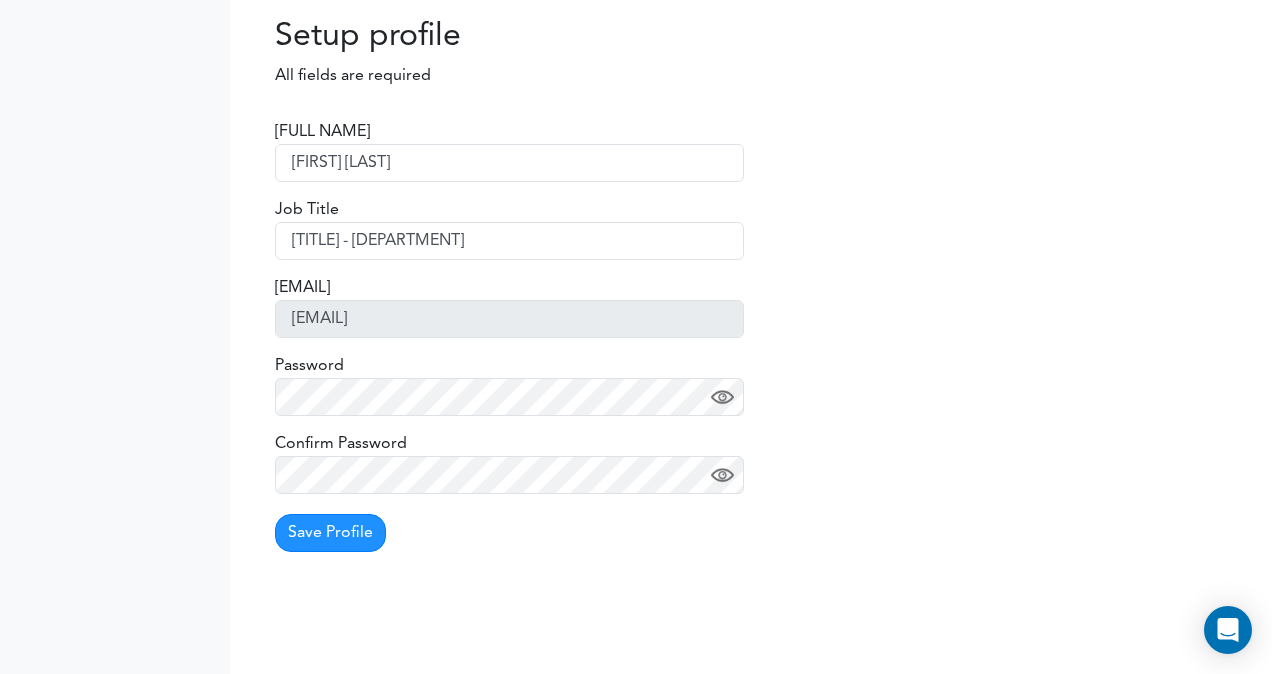 click at bounding box center [722, 397] 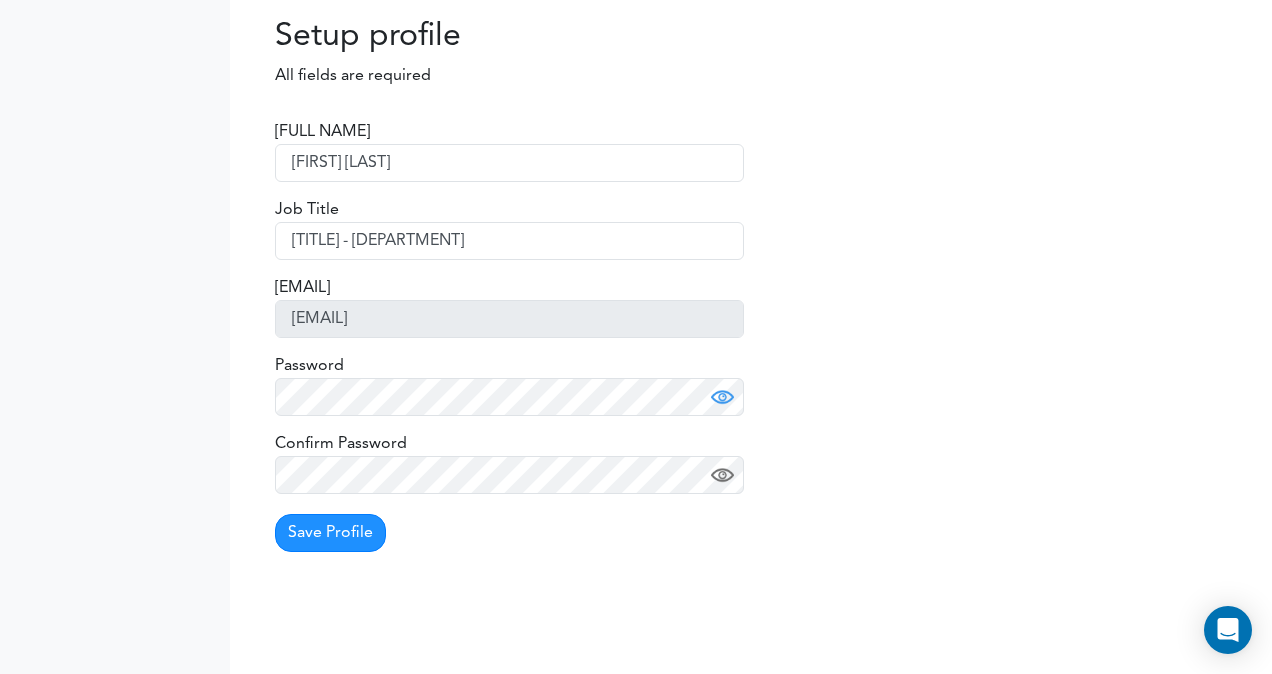 click at bounding box center (722, 475) 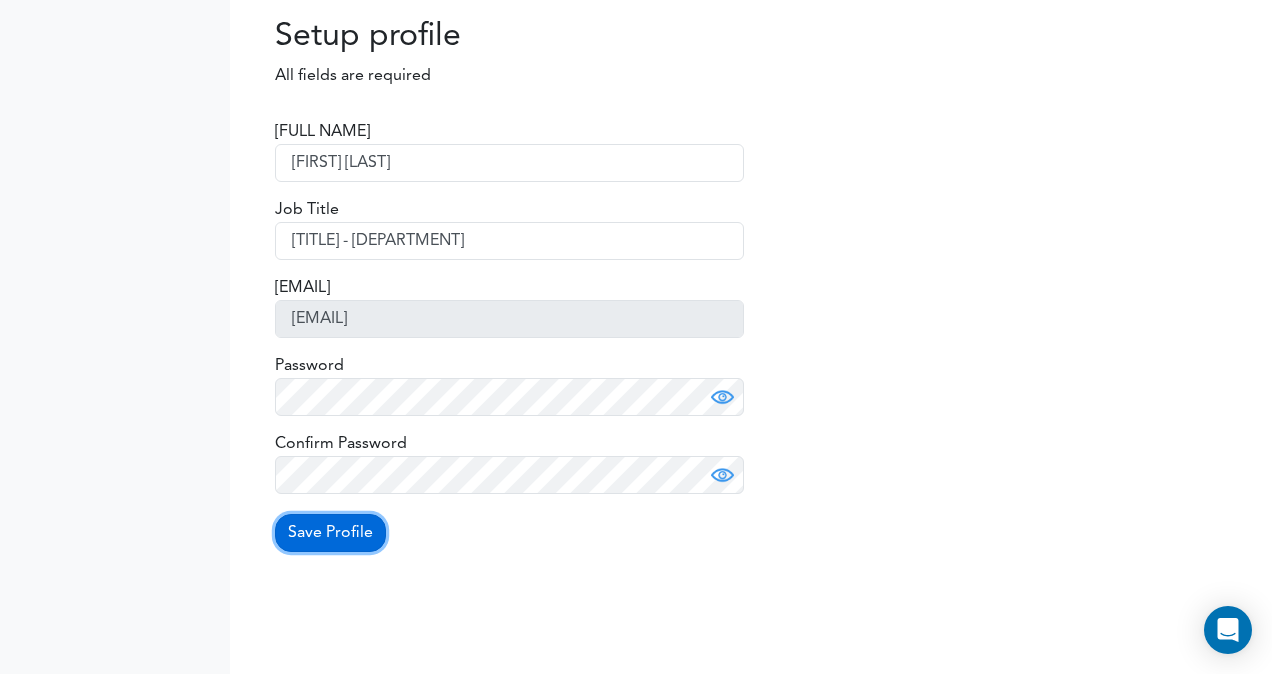 click on "Save Profile" at bounding box center (330, 533) 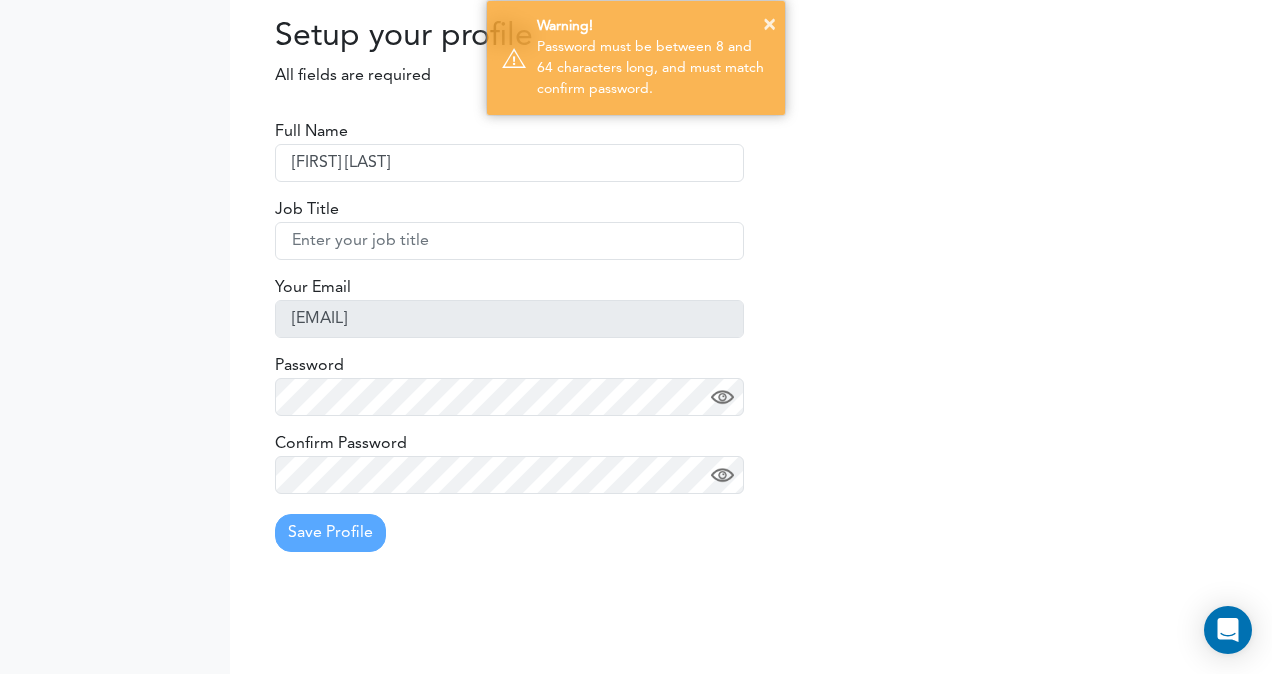 scroll, scrollTop: 0, scrollLeft: 0, axis: both 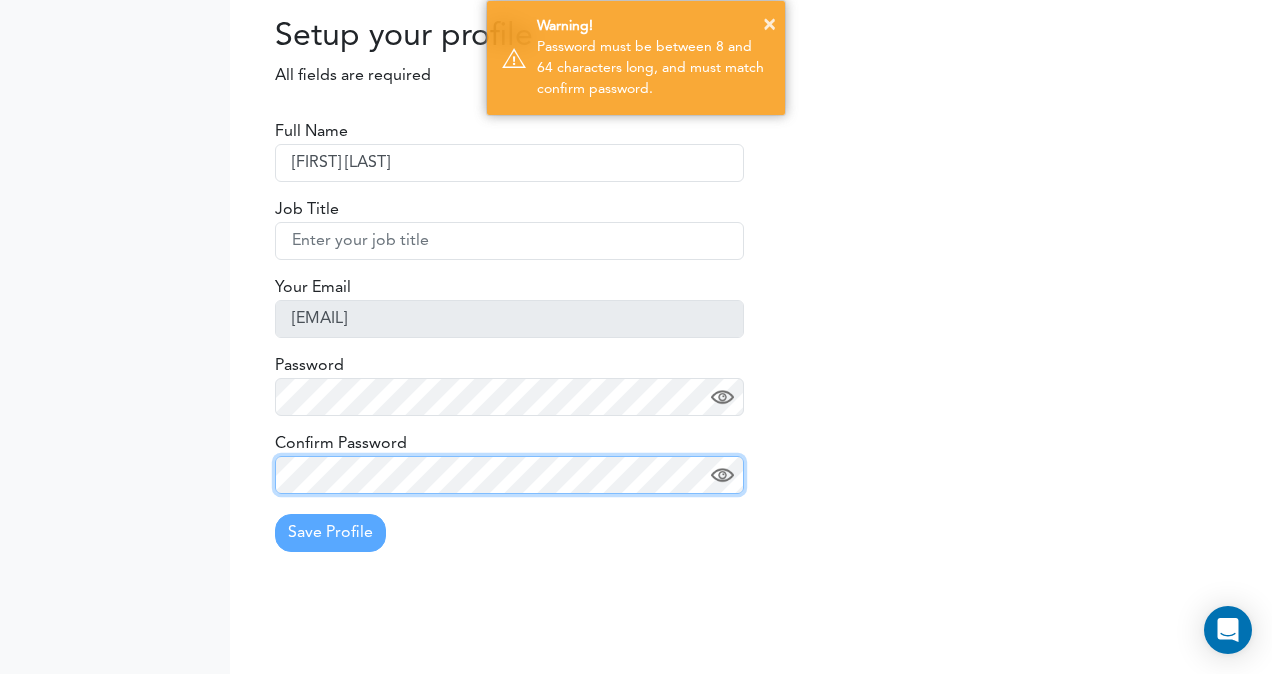 click on "Setting
Settings
Profile
Preferences
Update Availability
Sync Calendar" at bounding box center [636, 337] 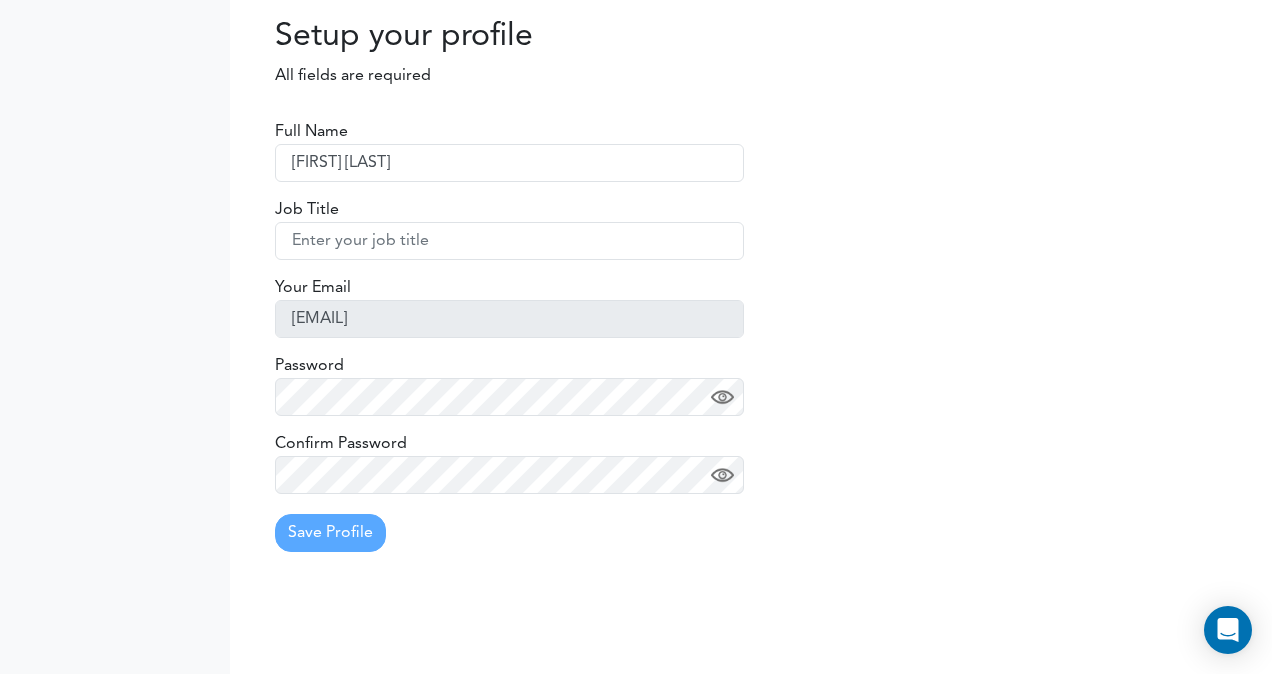 drag, startPoint x: 784, startPoint y: 438, endPoint x: 768, endPoint y: 449, distance: 19.416489 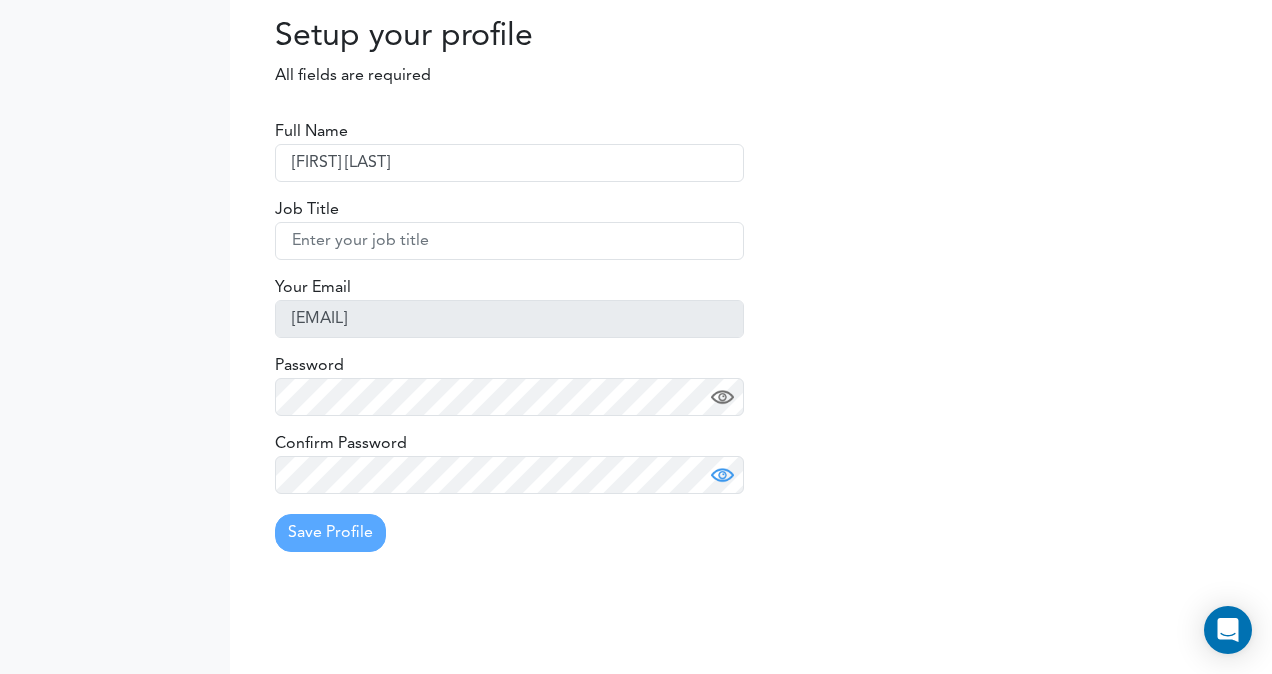 click at bounding box center (722, 397) 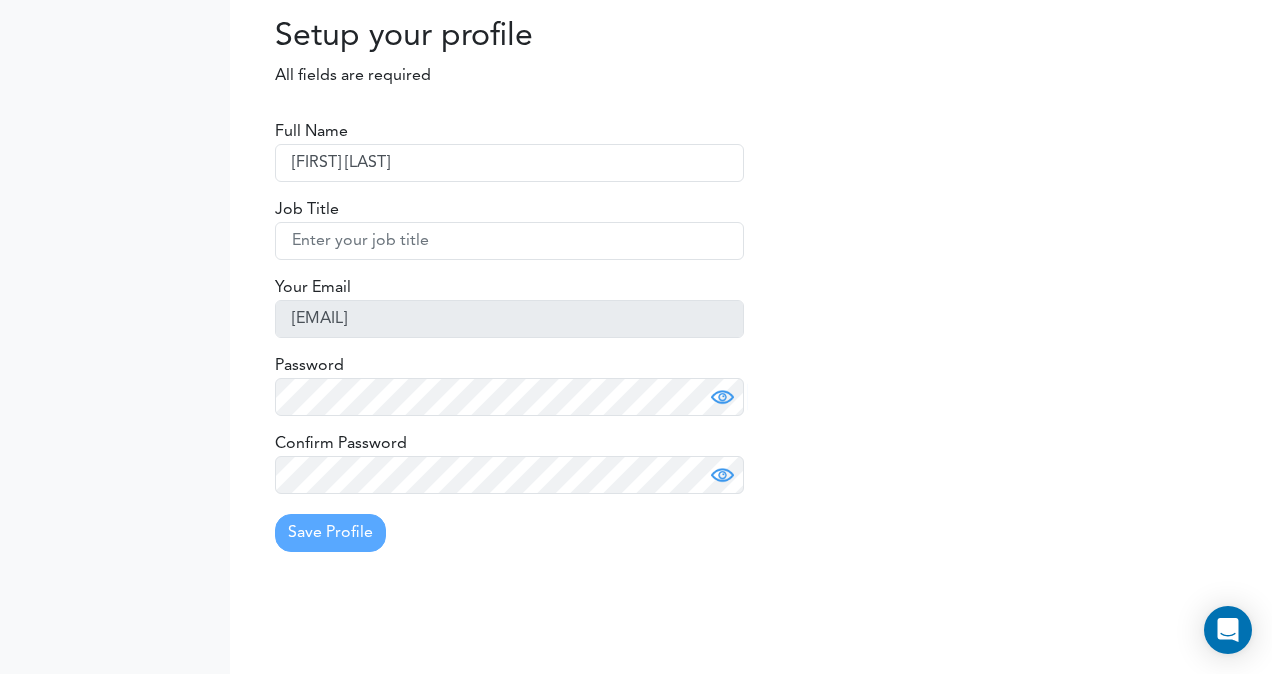 click on "Full Name
Mel Todd
Job Title
Your Email
mel.todd@savills.me
Password
Confirm Password
Save Profile" at bounding box center (509, 336) 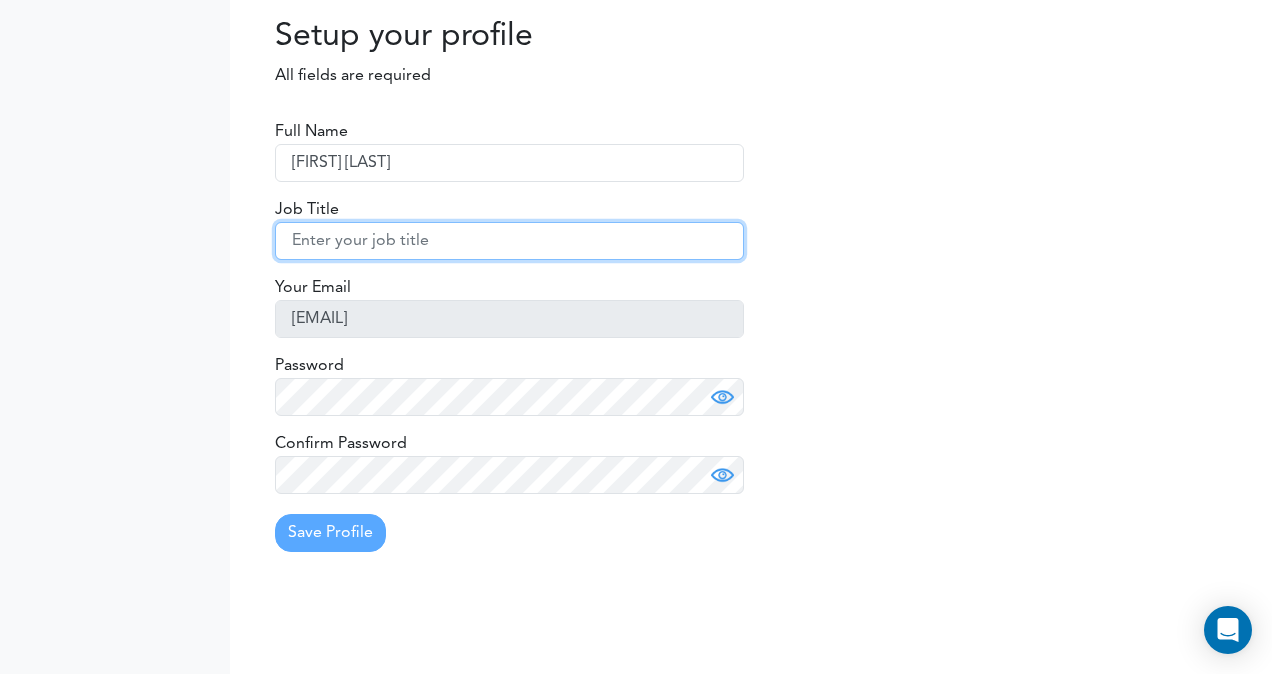 click at bounding box center [509, 241] 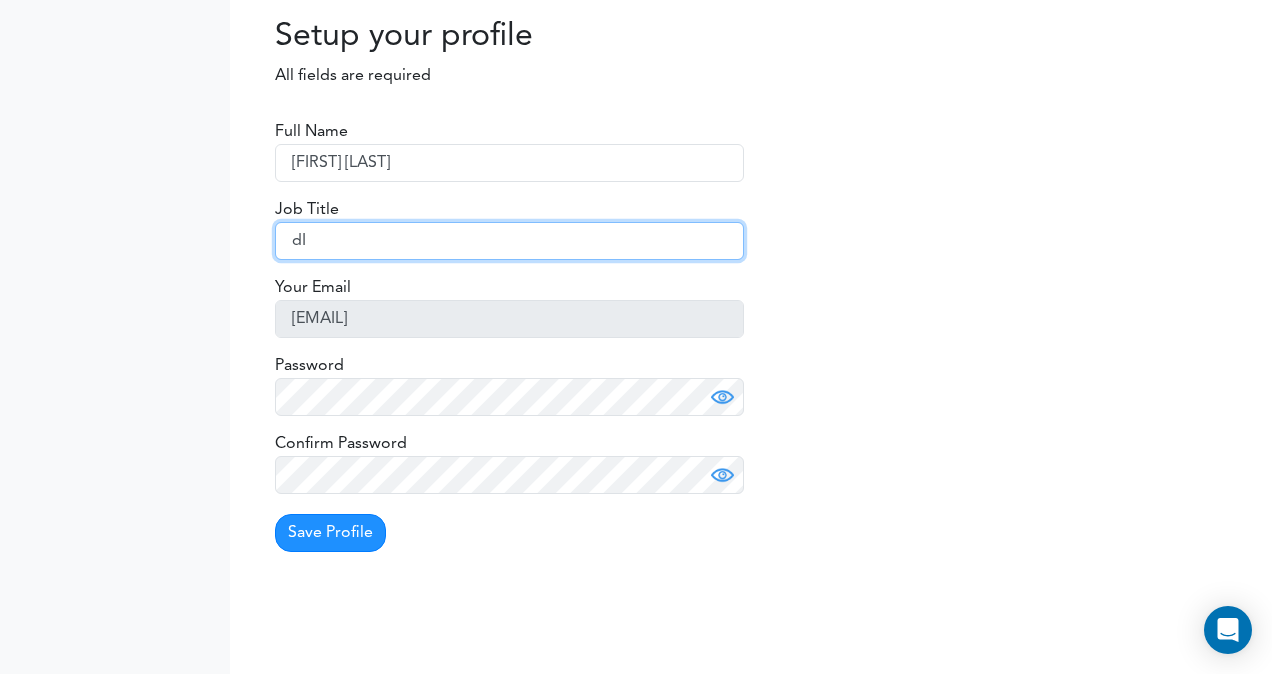 type on "d" 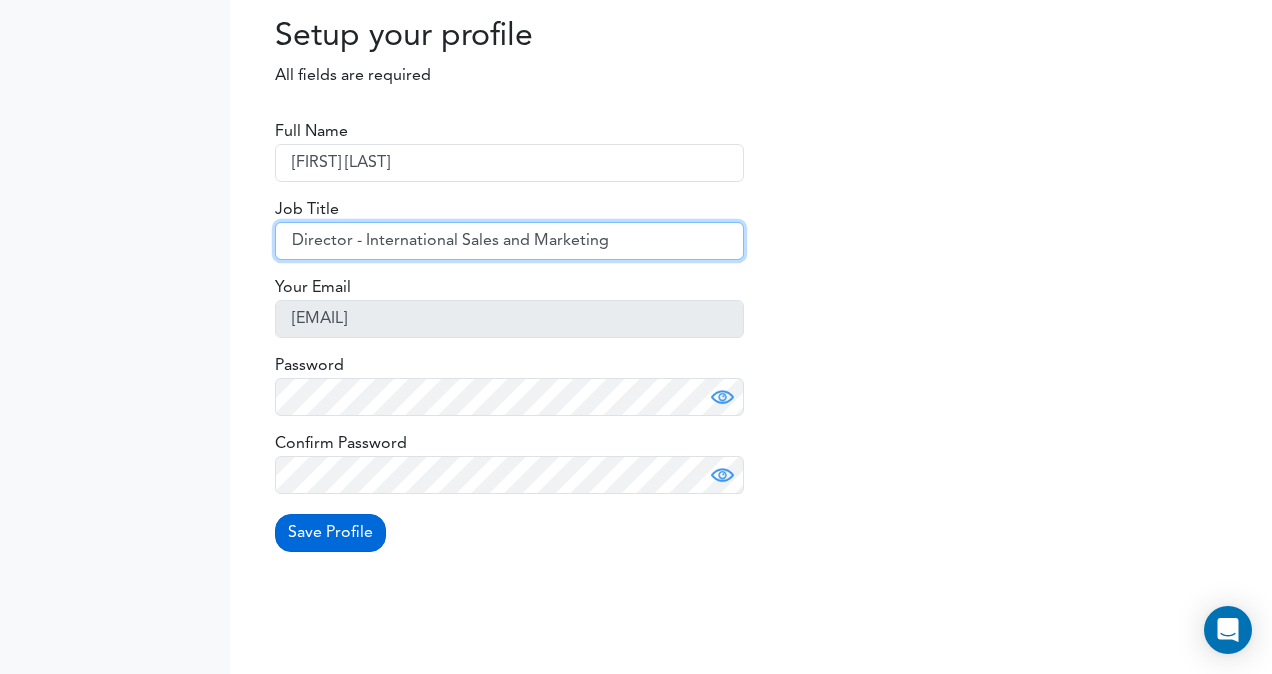 type on "Director - International Sales and Marketing" 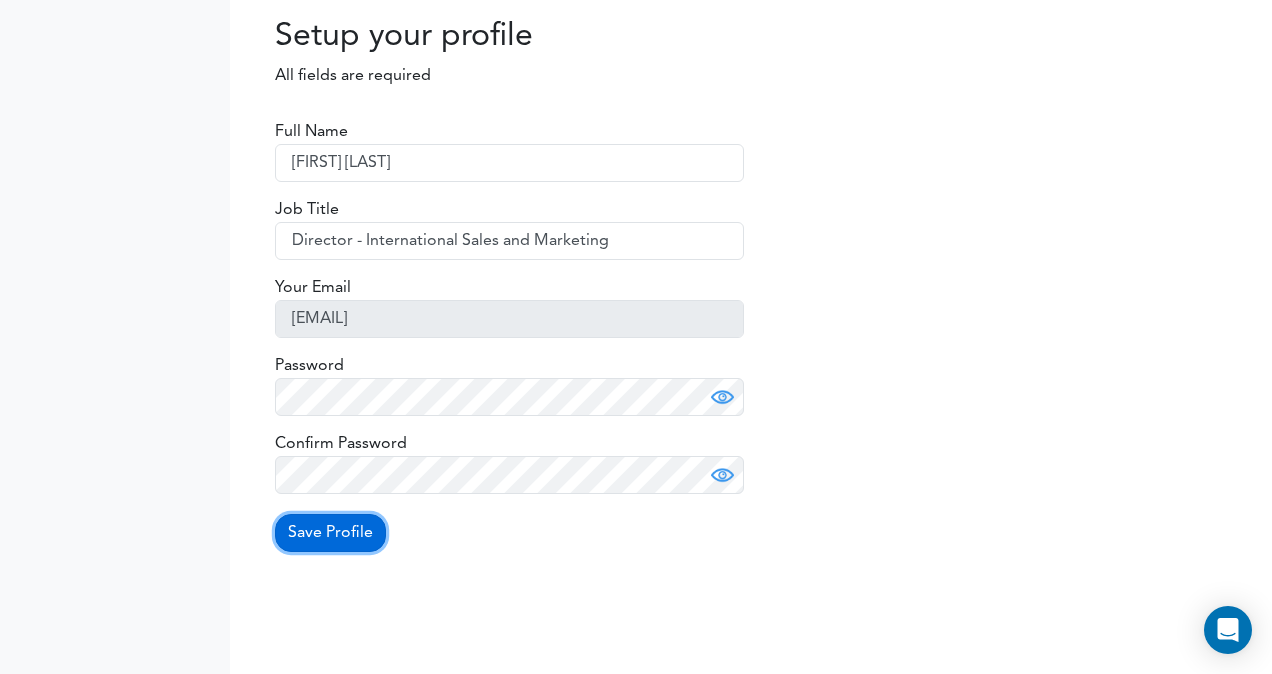 click on "Save Profile" at bounding box center [330, 533] 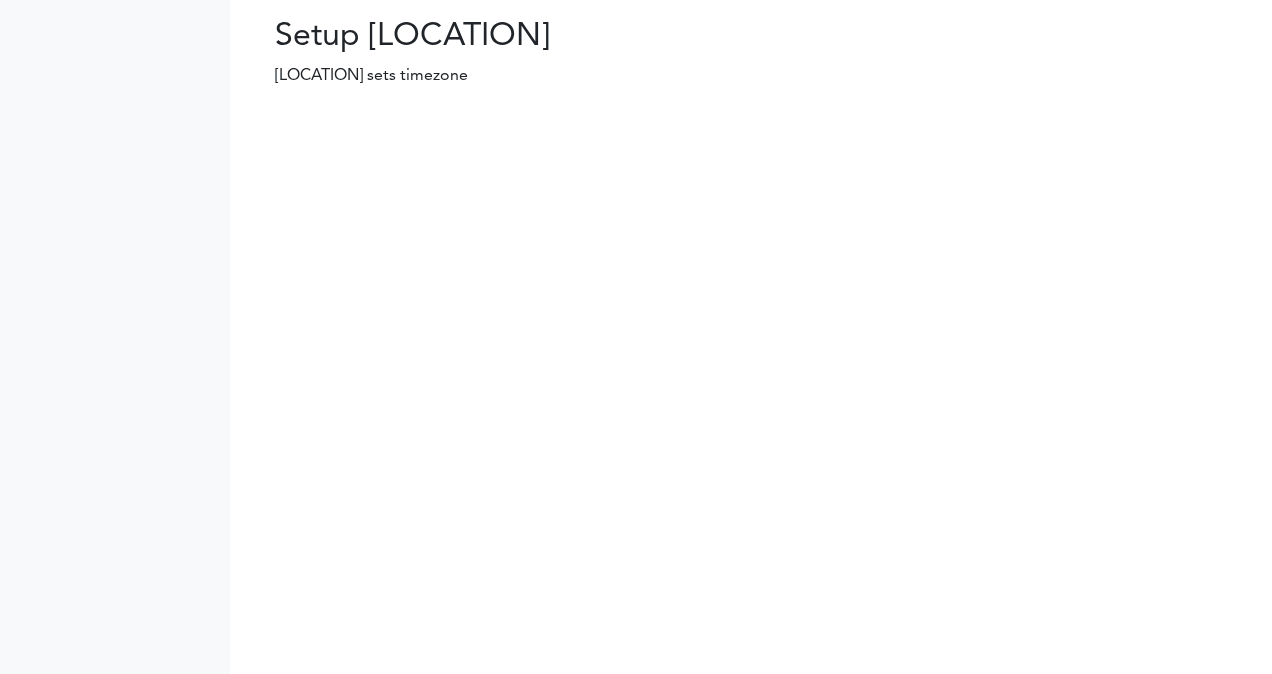 scroll, scrollTop: 0, scrollLeft: 0, axis: both 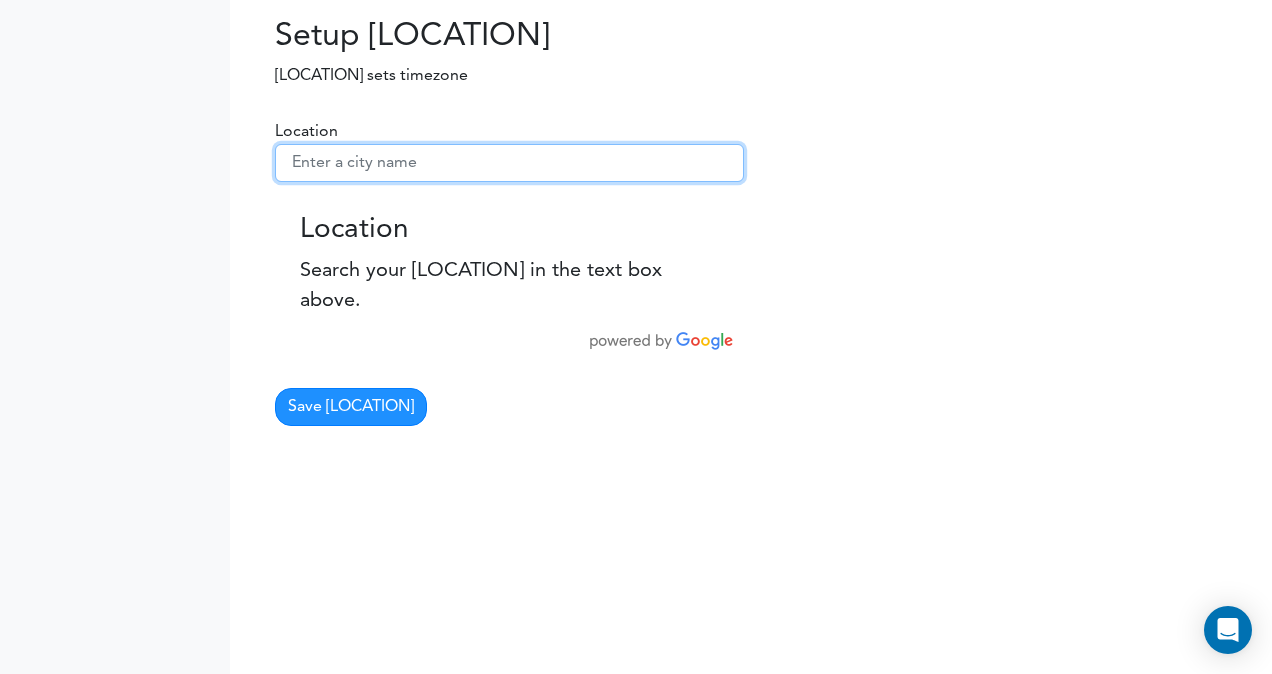 click at bounding box center (509, 163) 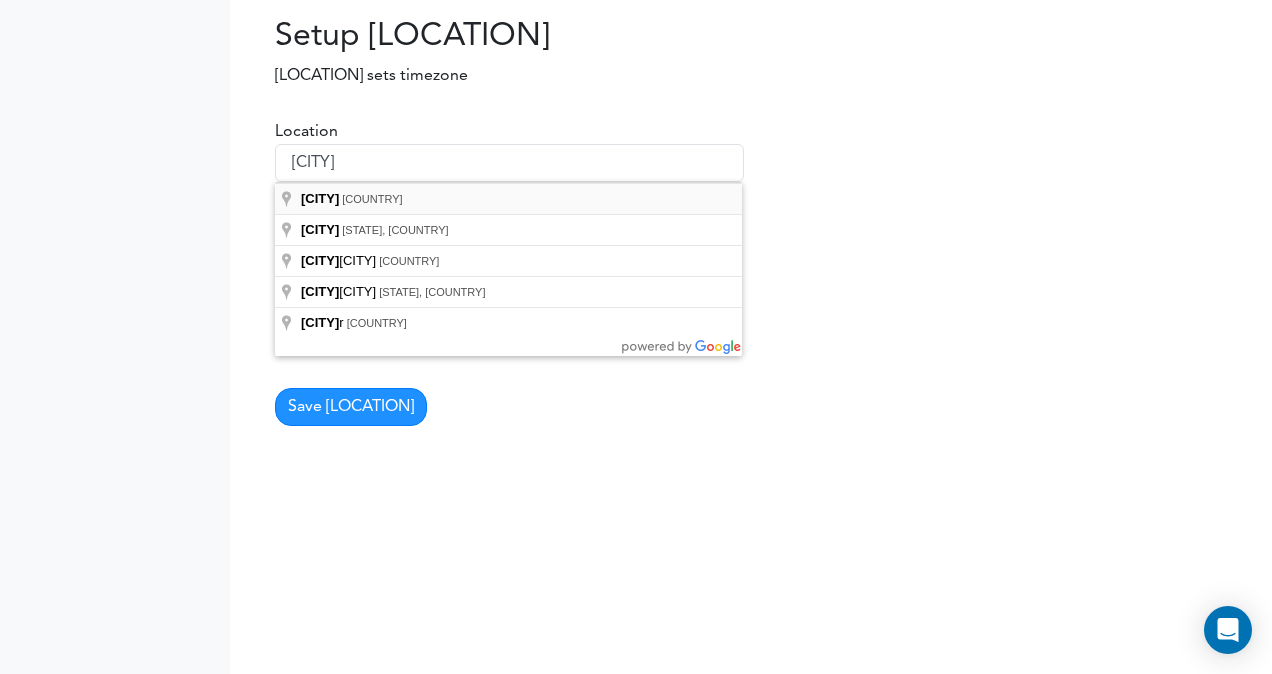 type on "Dubai - United Arab Emirates" 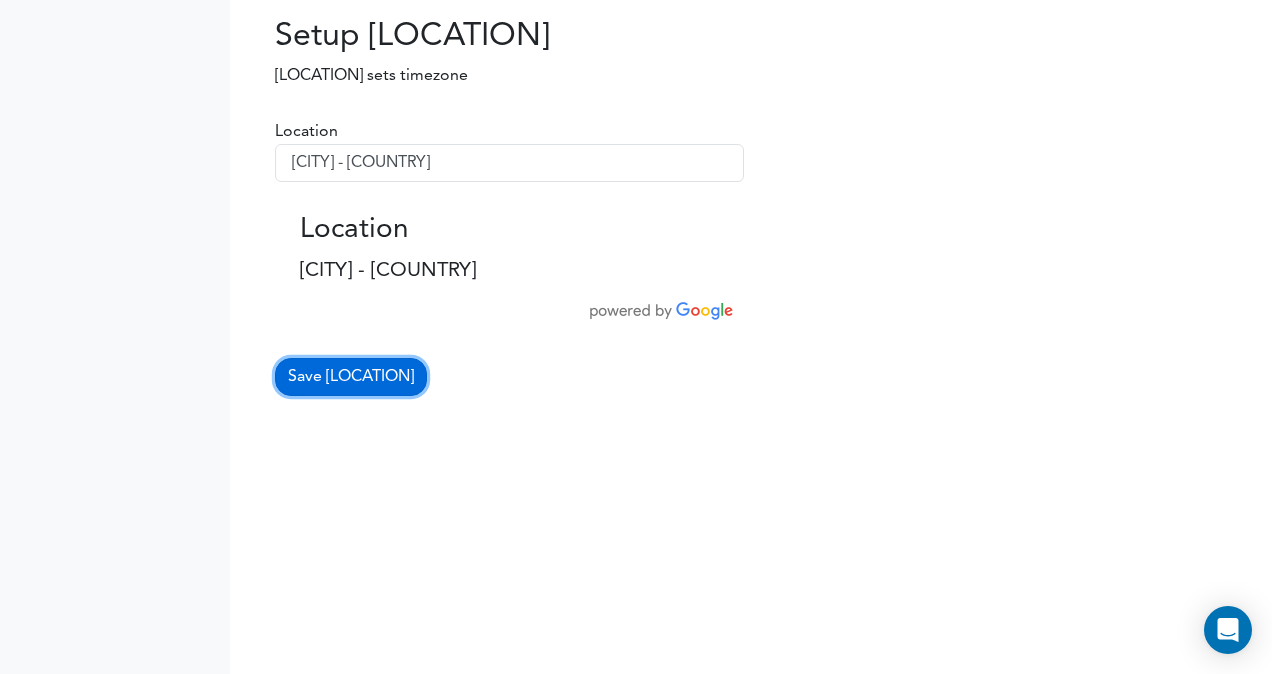 click on "Save Location" at bounding box center (351, 377) 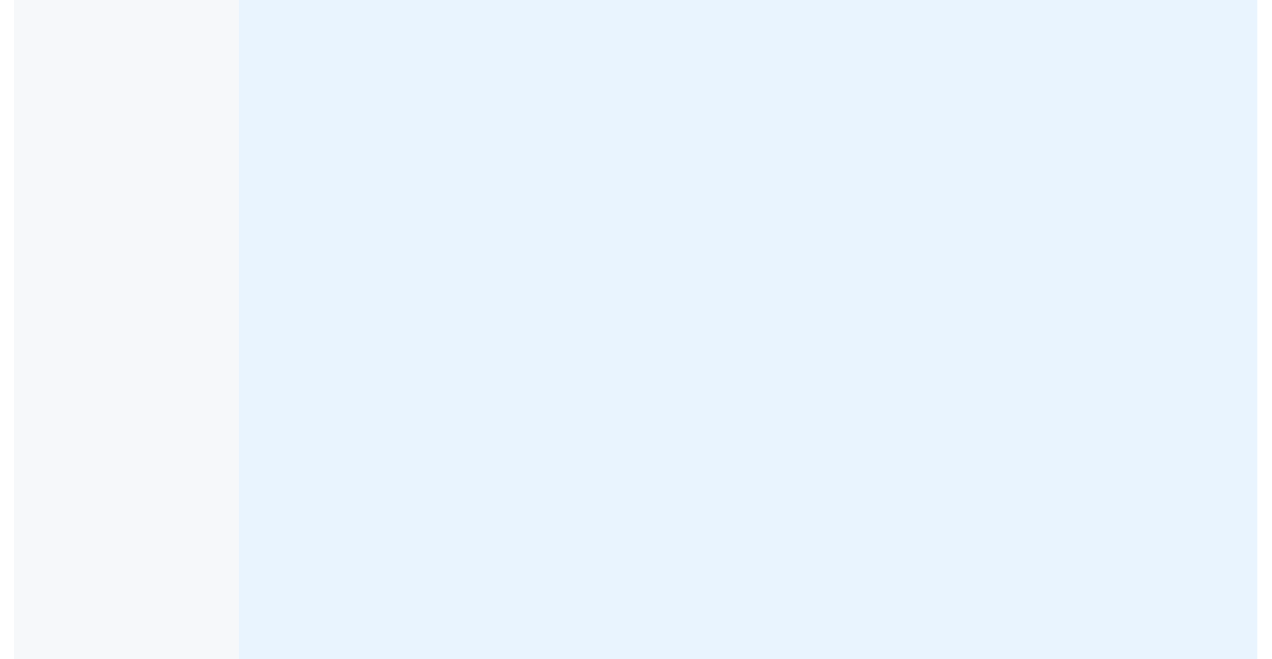 scroll, scrollTop: 0, scrollLeft: 0, axis: both 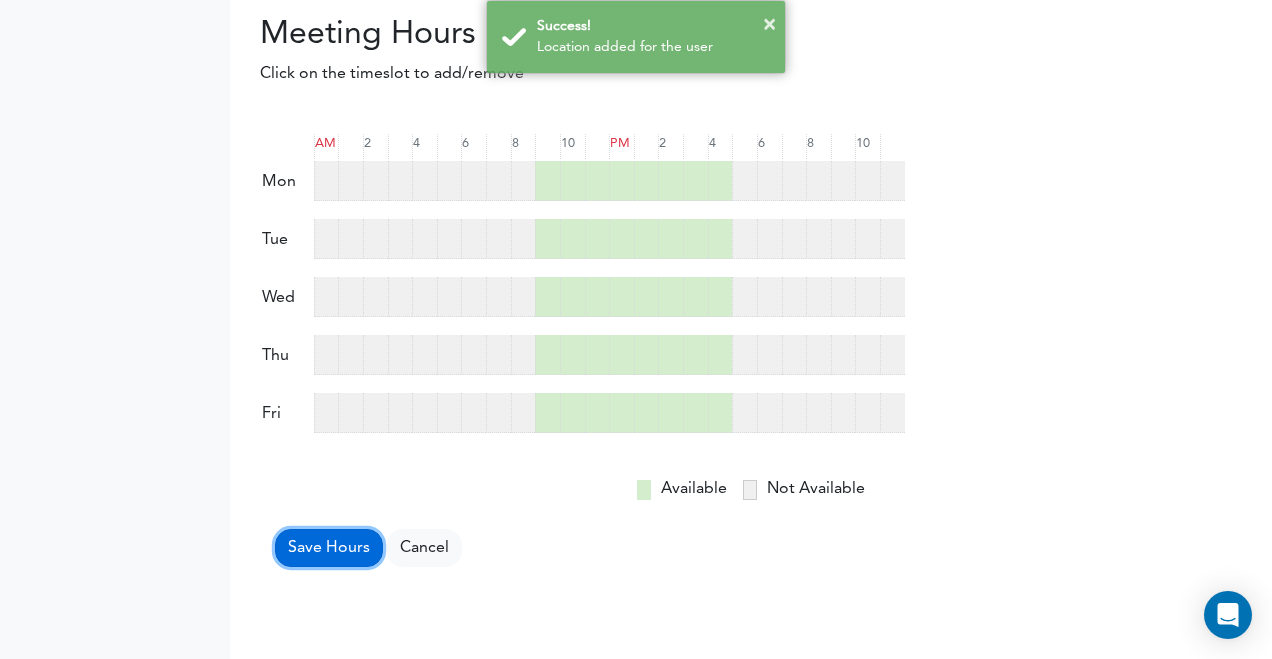 click on "Save
Hours" at bounding box center [329, 548] 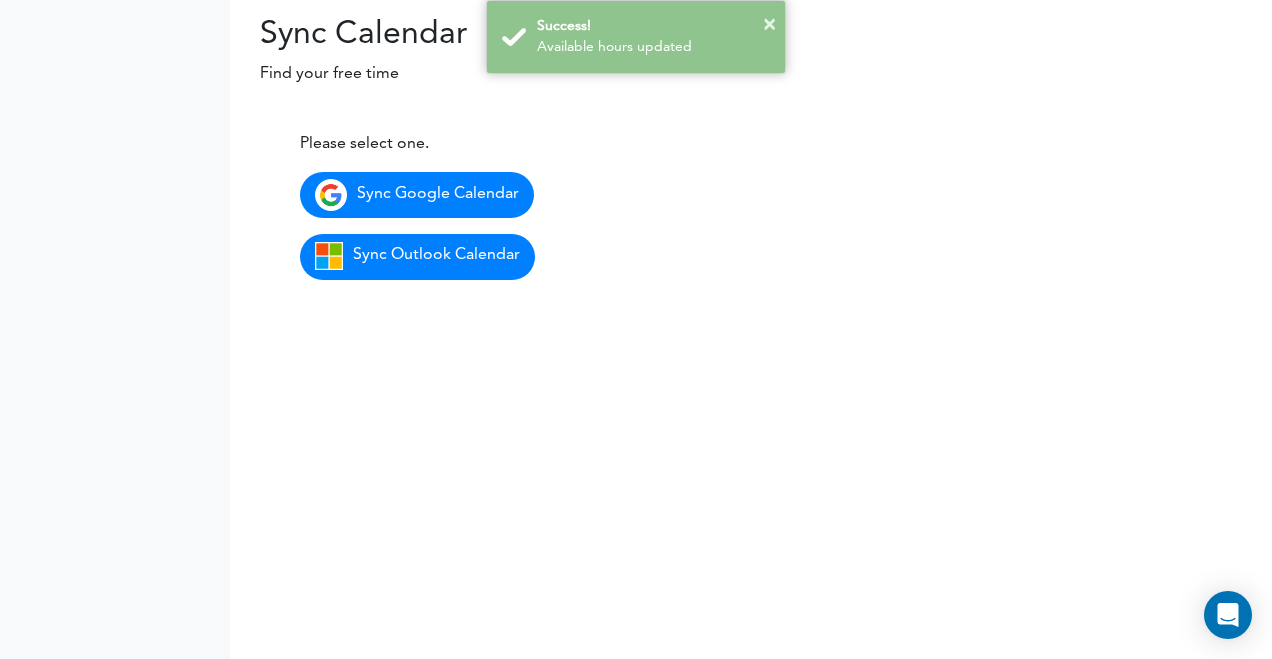 scroll, scrollTop: 0, scrollLeft: 0, axis: both 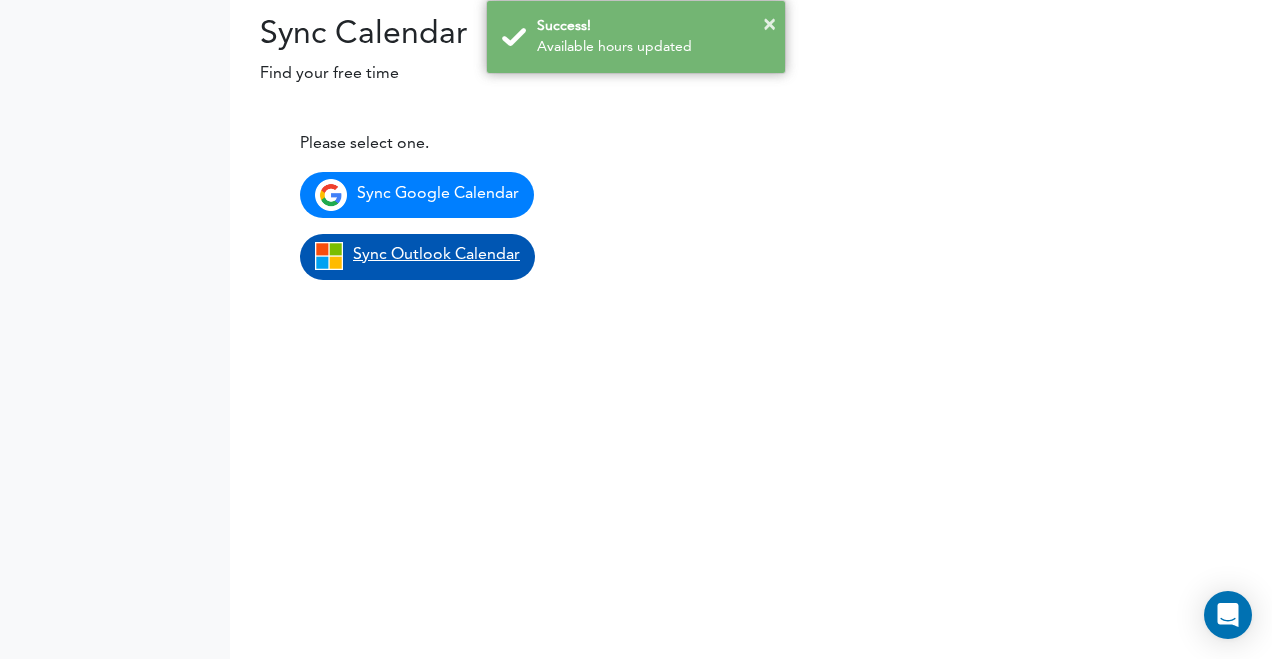 click on "Sync Outlook Calendar" at bounding box center (436, 255) 